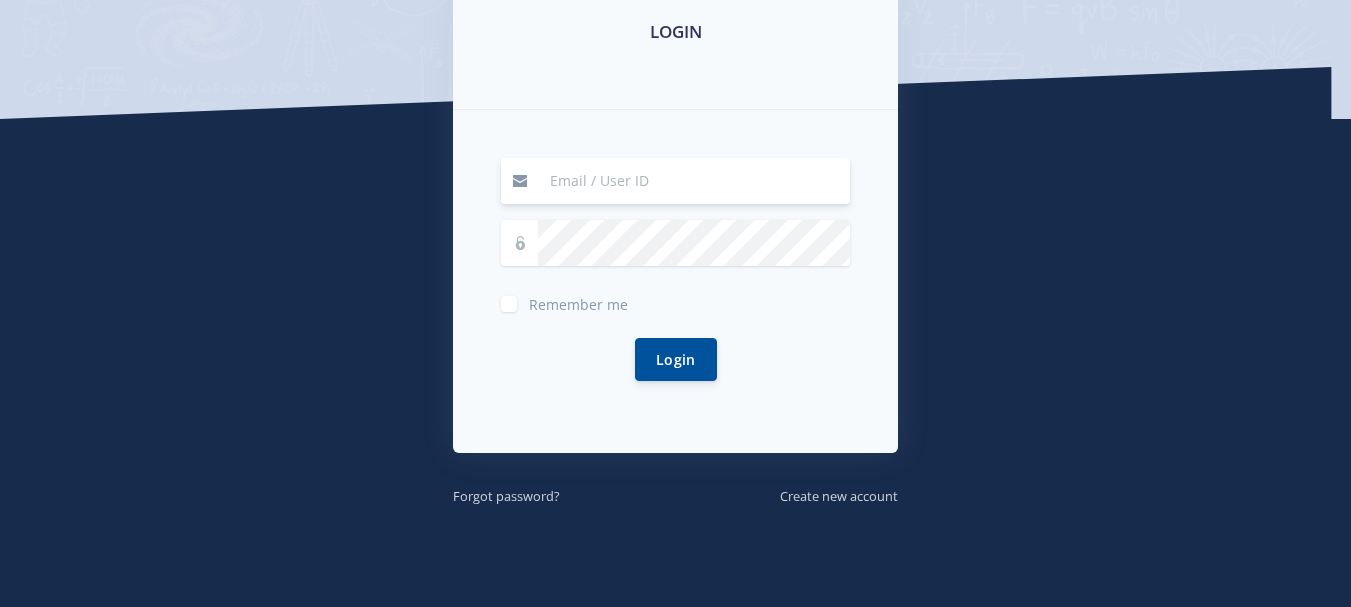 scroll, scrollTop: 400, scrollLeft: 0, axis: vertical 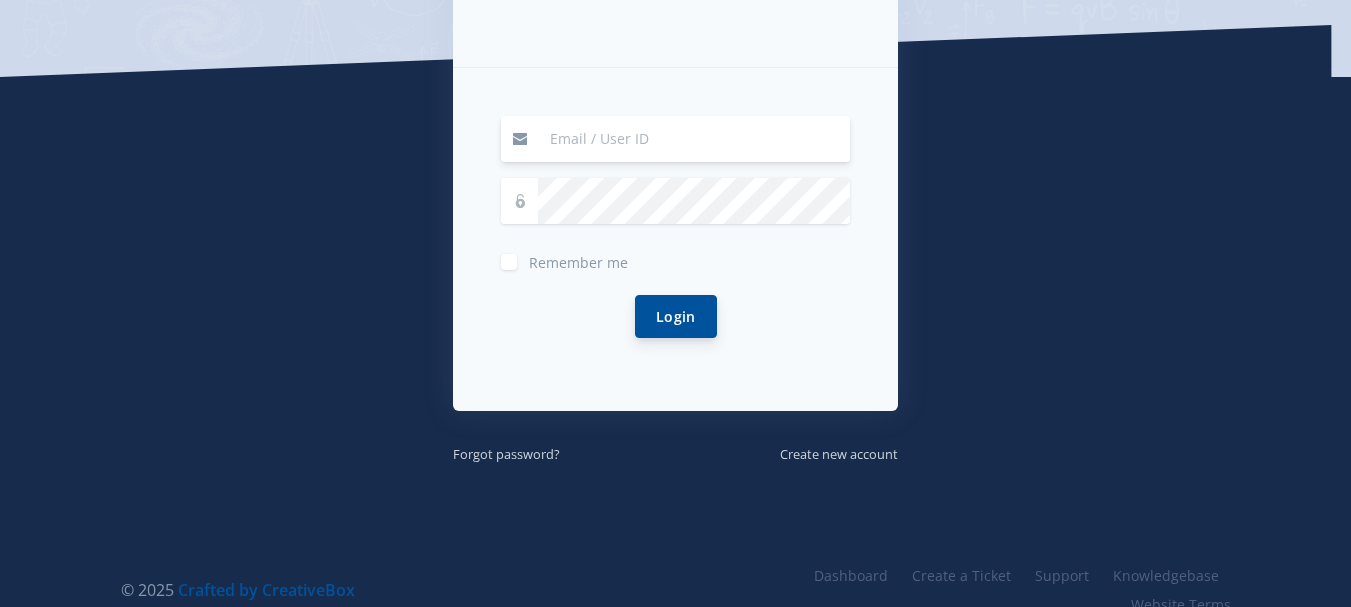 type on "[EMAIL_ADDRESS][DOMAIN_NAME]" 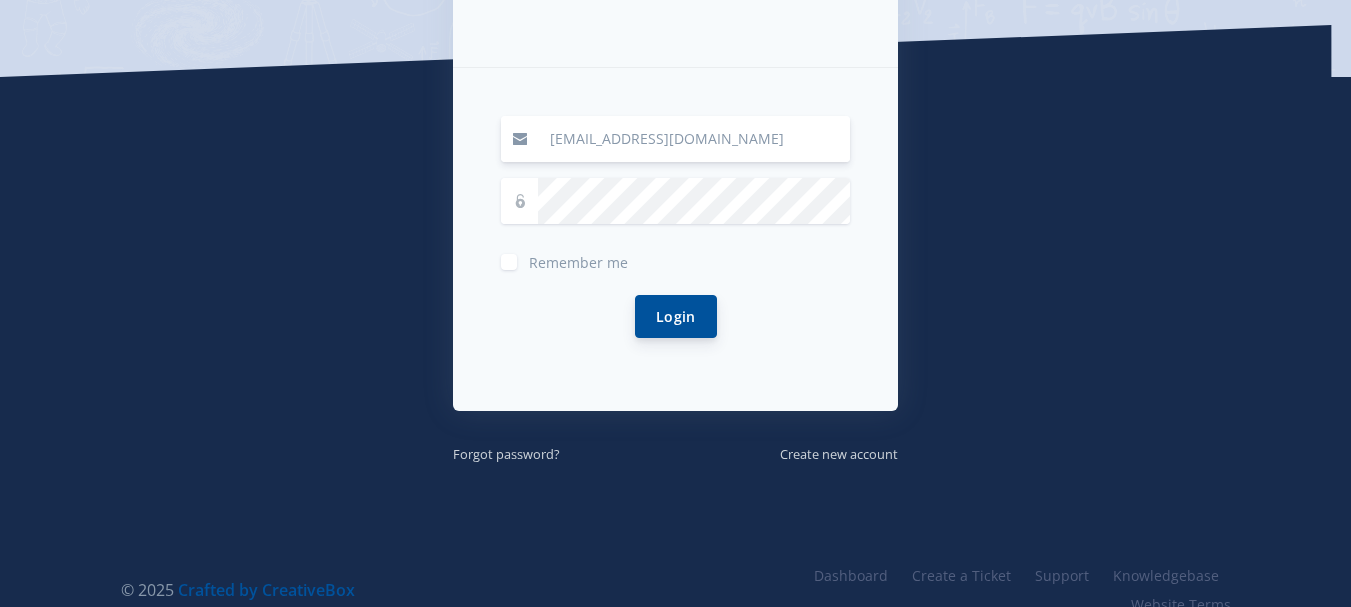 click on "Login" at bounding box center [676, 316] 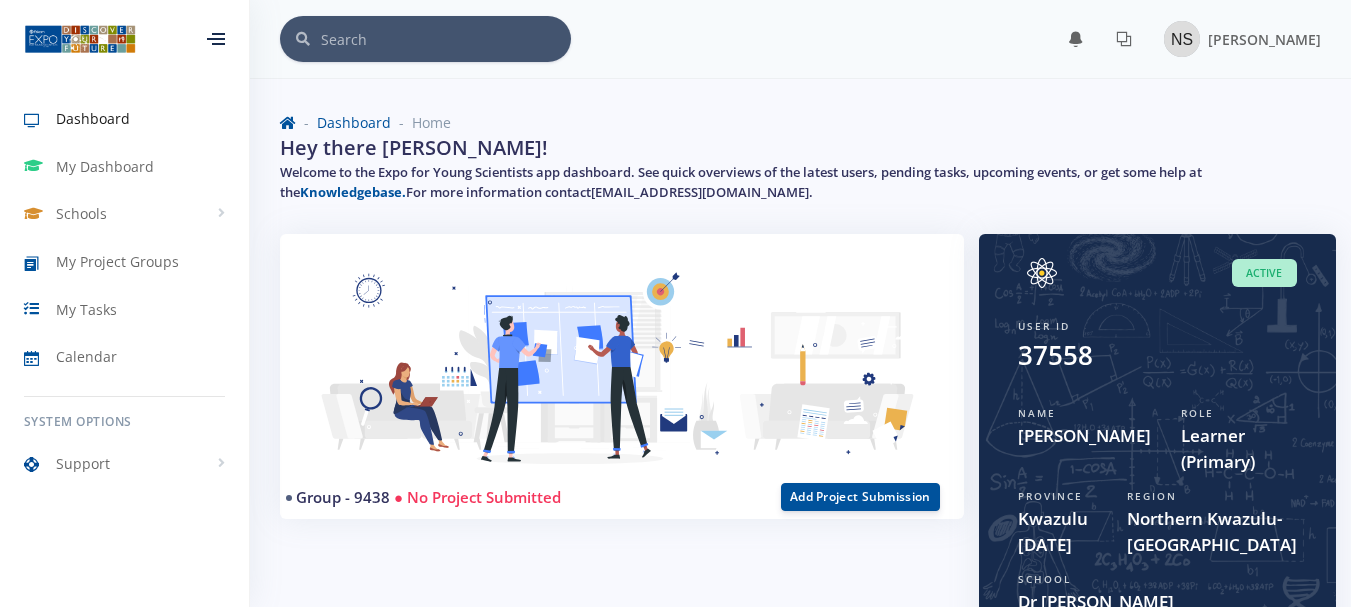 scroll, scrollTop: 0, scrollLeft: 0, axis: both 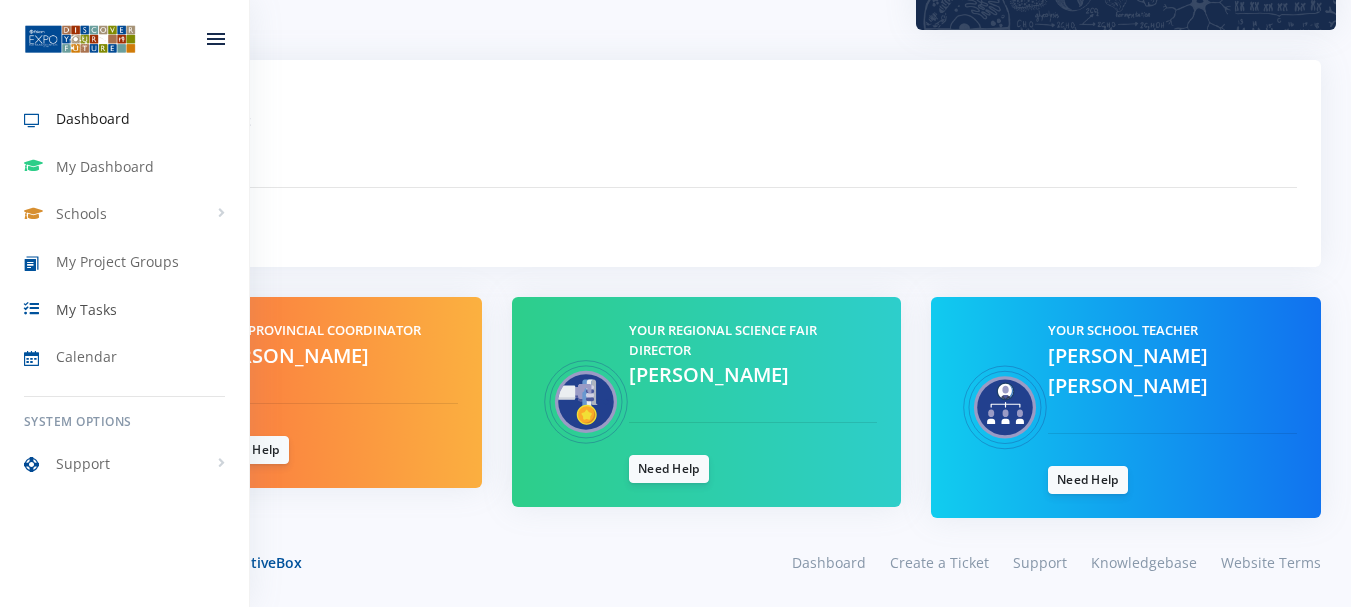 click on "My Tasks" at bounding box center (86, 309) 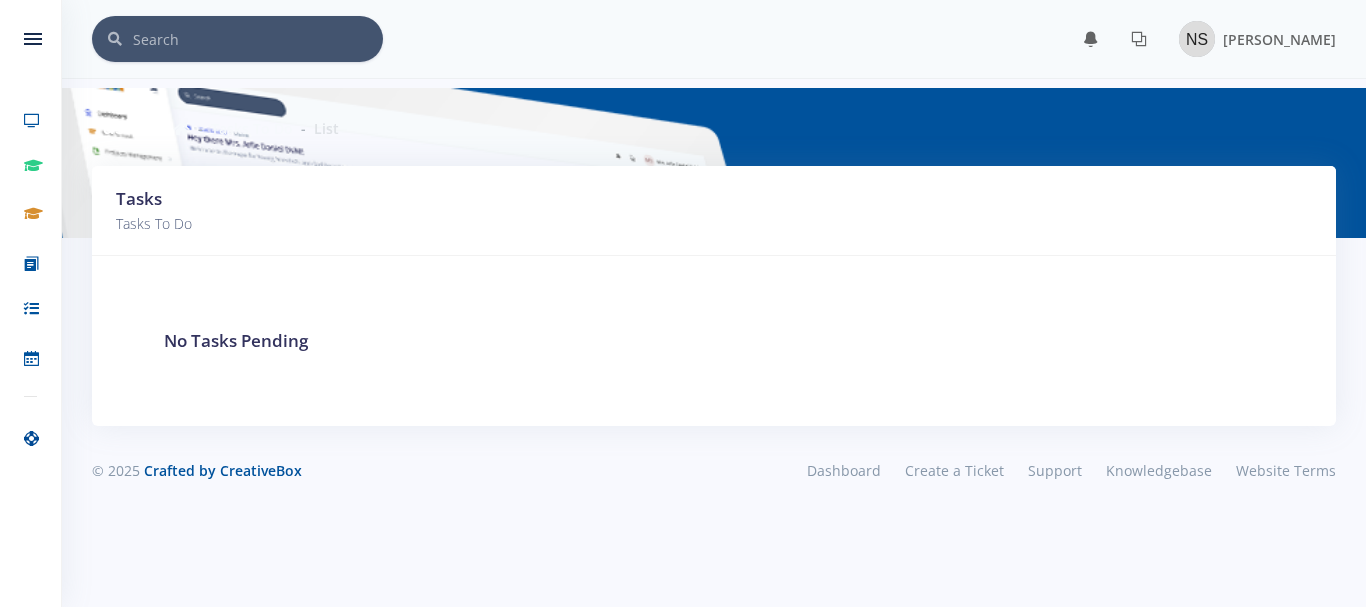 scroll, scrollTop: 0, scrollLeft: 0, axis: both 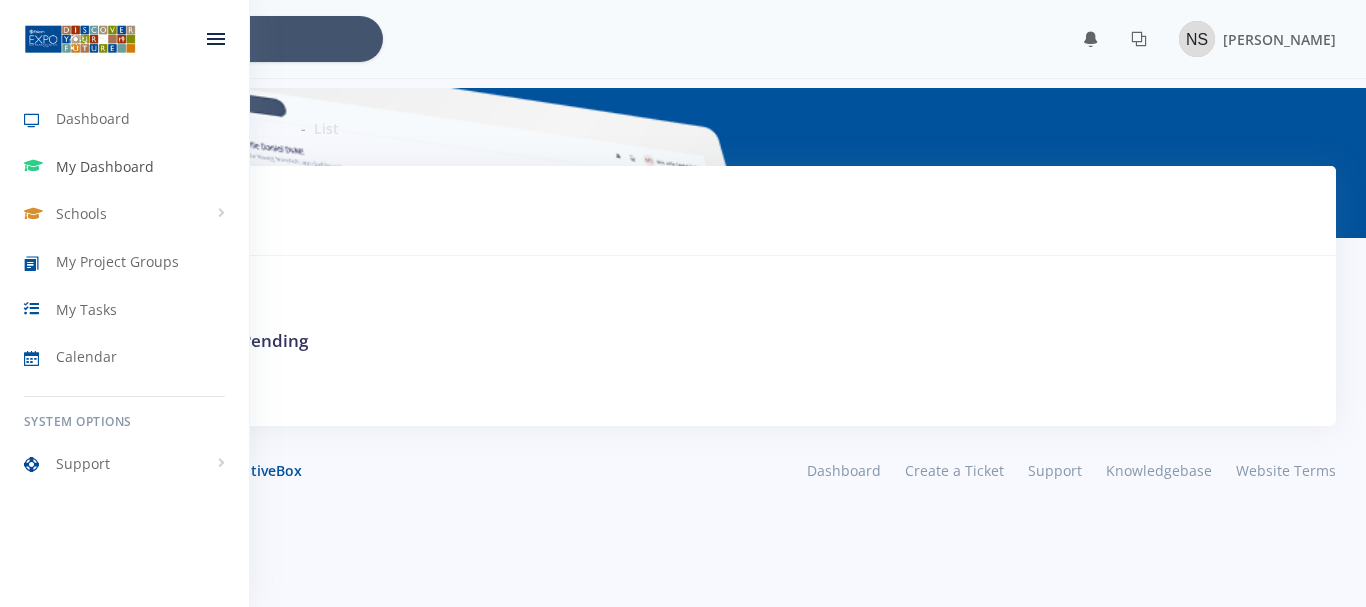 click on "My Dashboard" at bounding box center (105, 166) 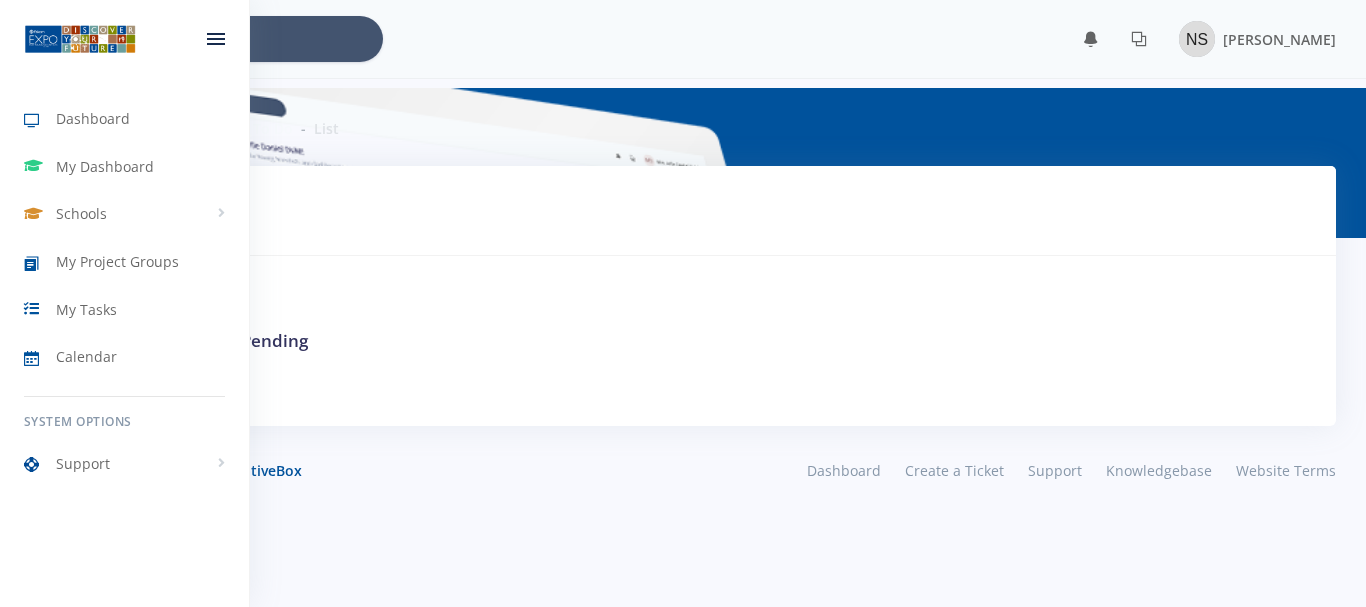 click at bounding box center (80, 39) 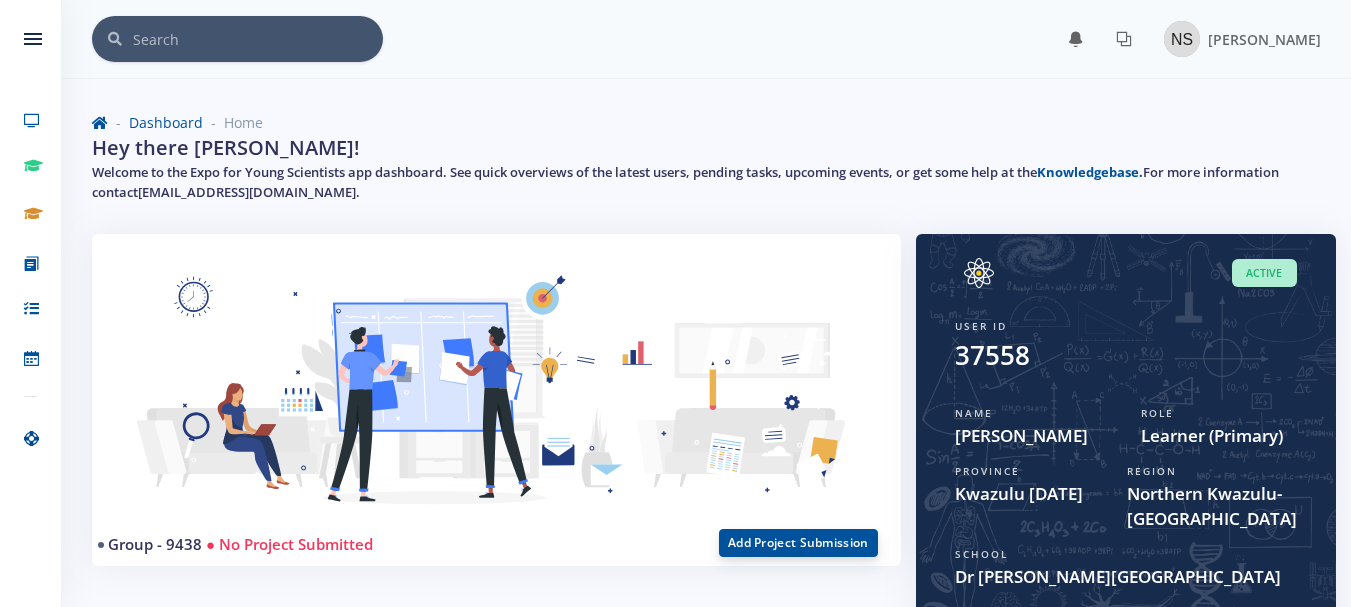 scroll, scrollTop: 300, scrollLeft: 0, axis: vertical 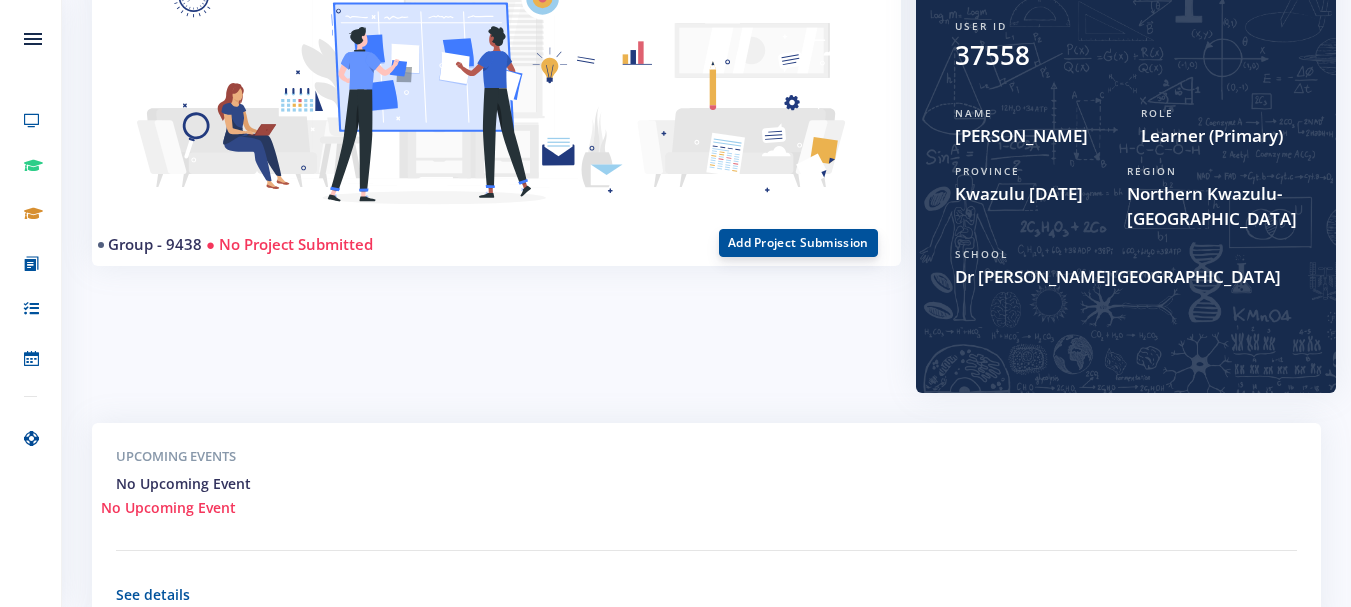 click on "Add Project
Submission" at bounding box center [798, 243] 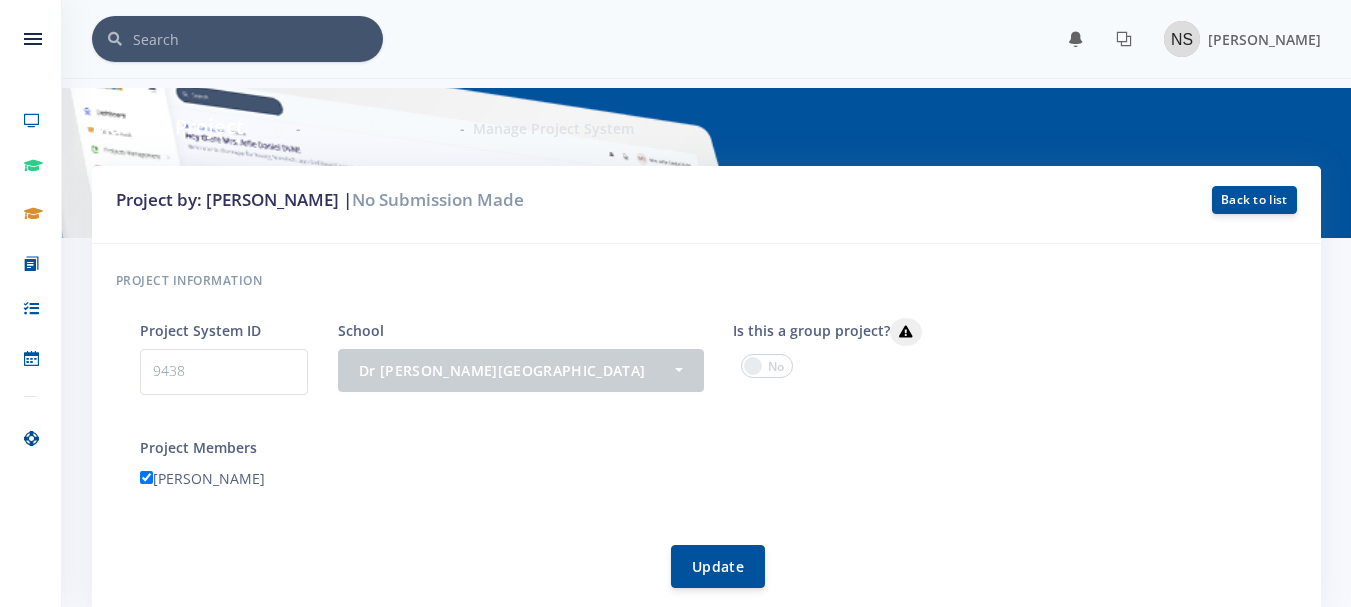 scroll, scrollTop: 99, scrollLeft: 0, axis: vertical 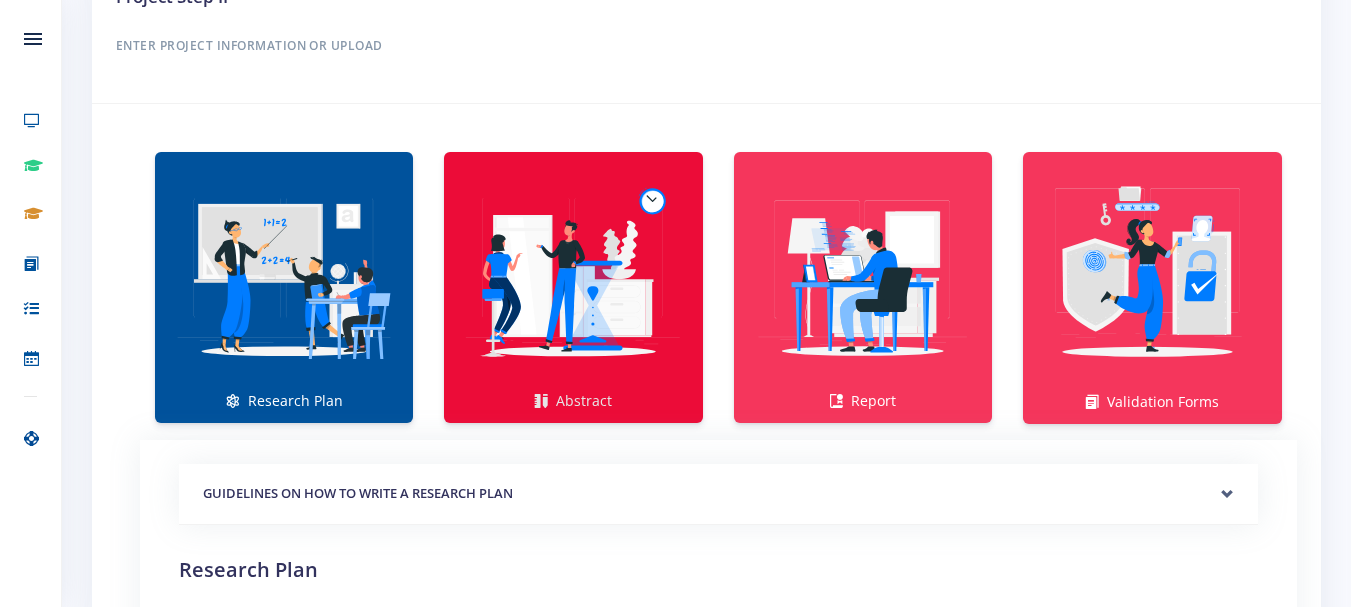 click at bounding box center (573, 277) 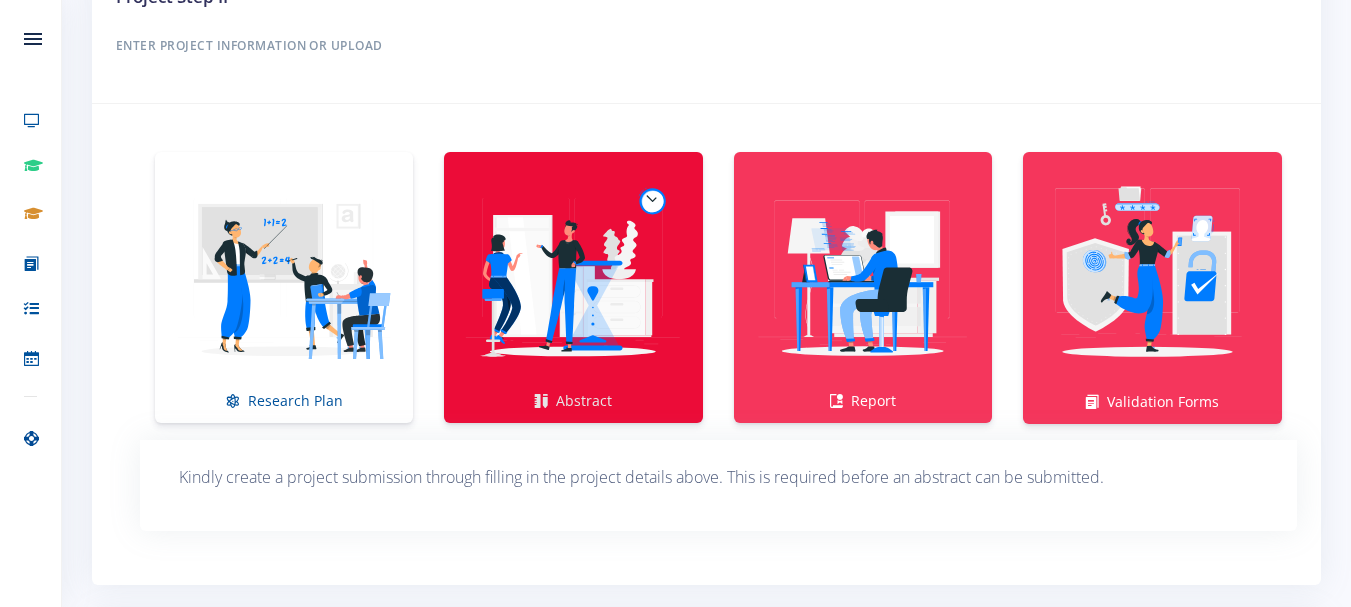 scroll, scrollTop: 1400, scrollLeft: 0, axis: vertical 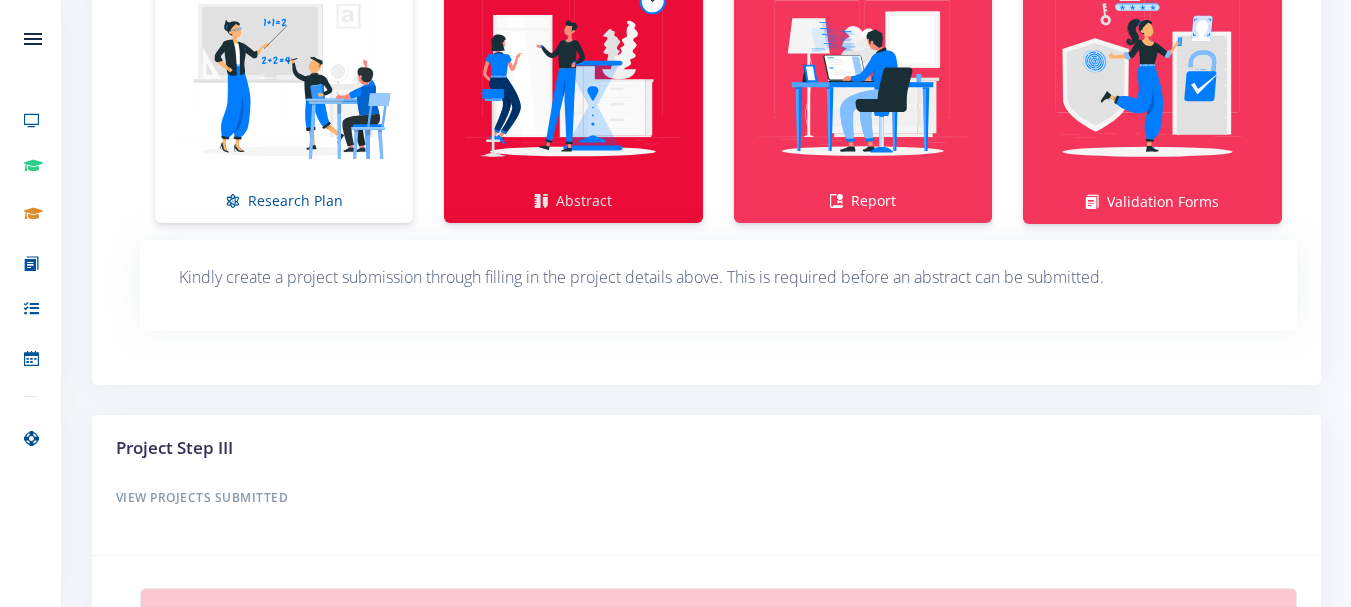 click at bounding box center [573, 77] 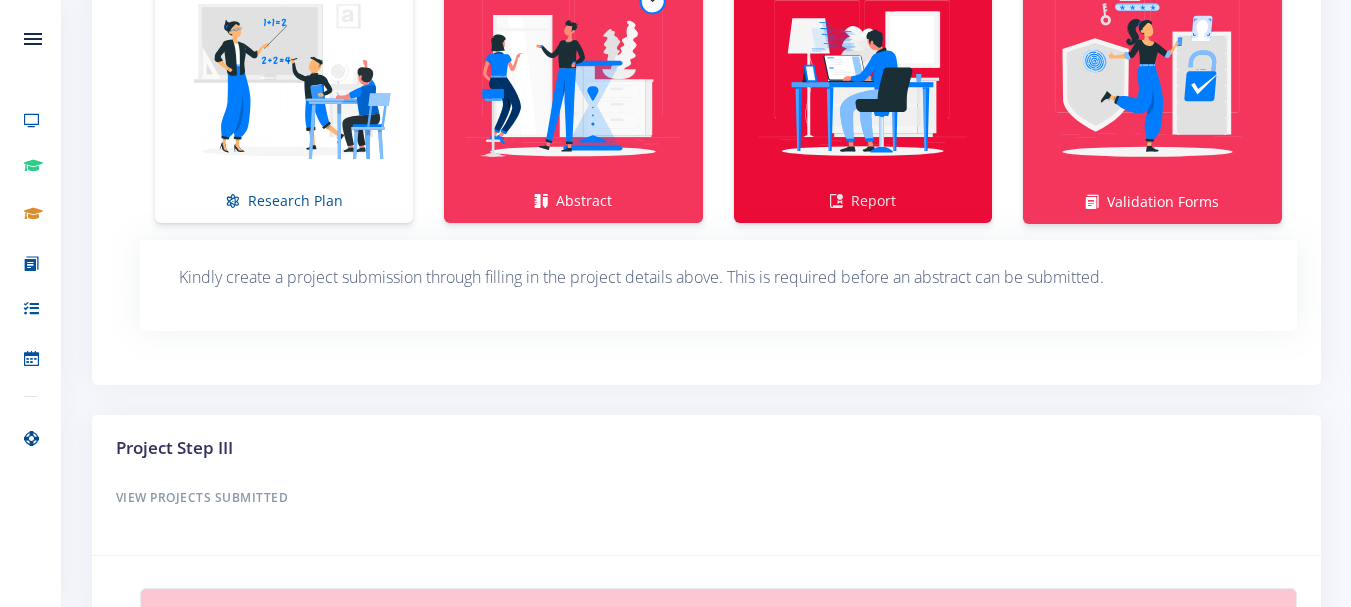 click at bounding box center [863, 77] 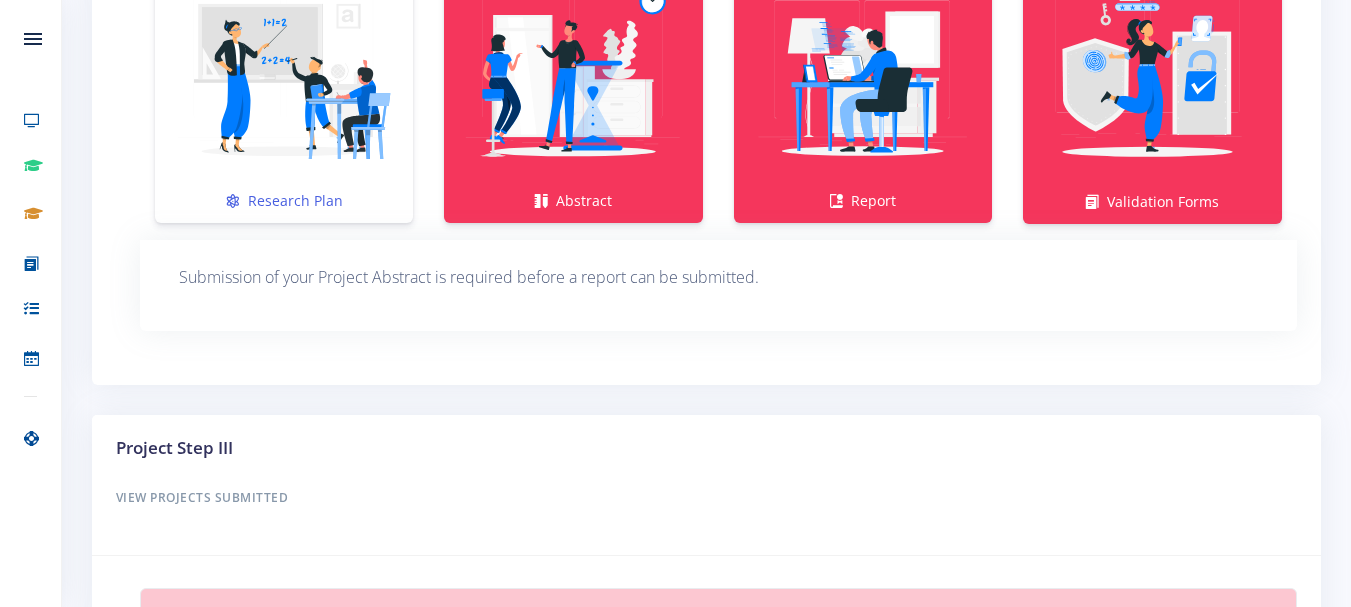 click at bounding box center (284, 77) 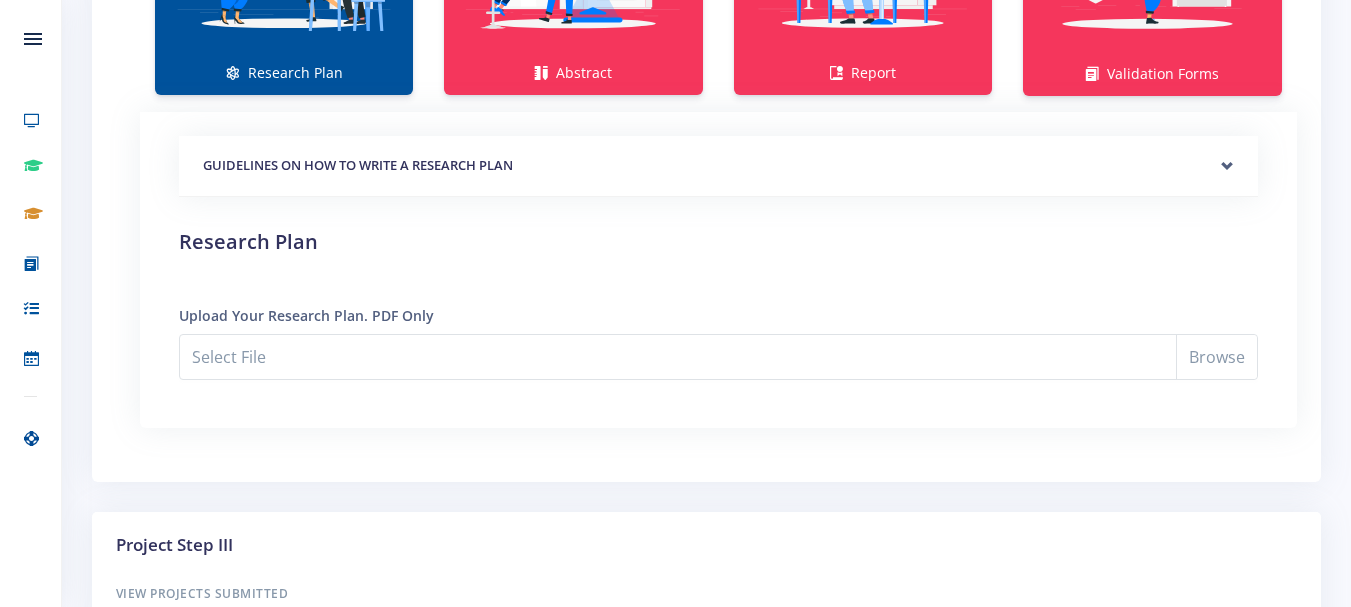scroll, scrollTop: 1500, scrollLeft: 0, axis: vertical 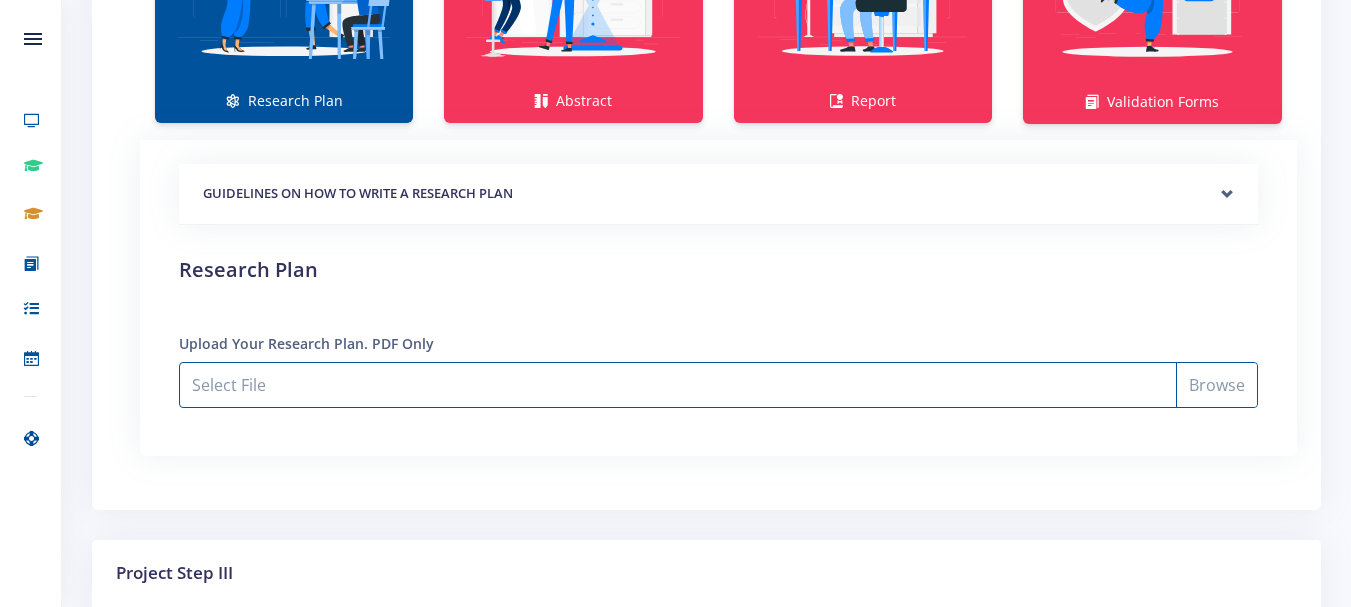 click on "Select File" at bounding box center [718, 385] 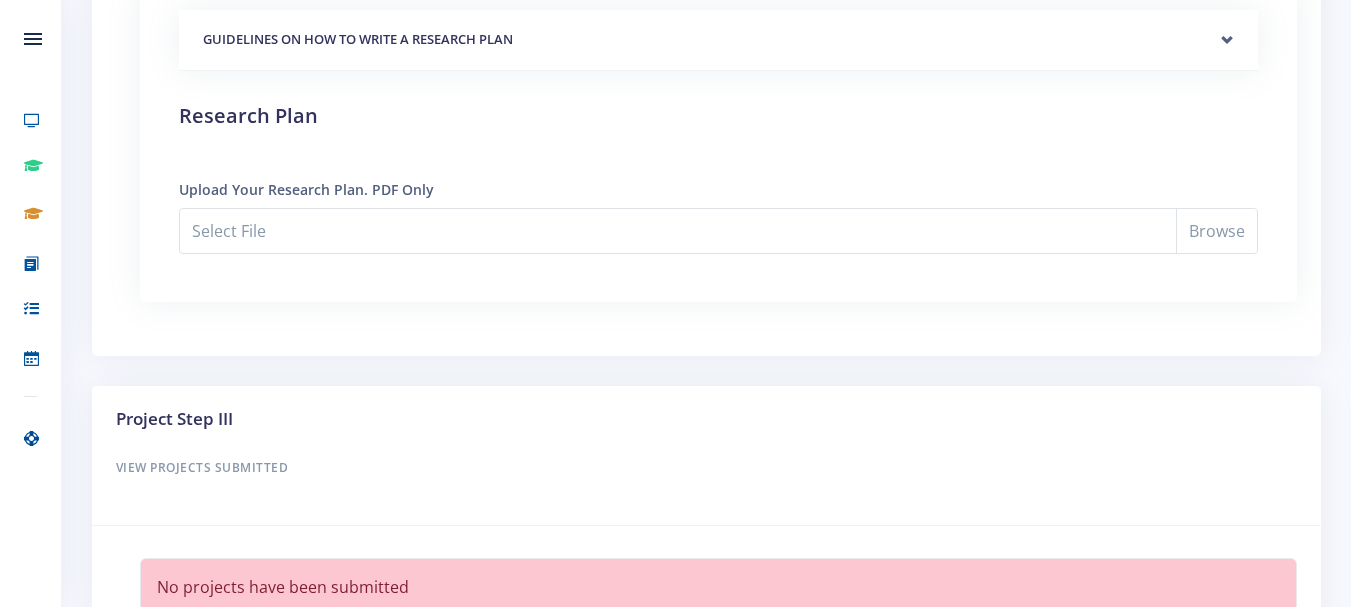 scroll, scrollTop: 1700, scrollLeft: 0, axis: vertical 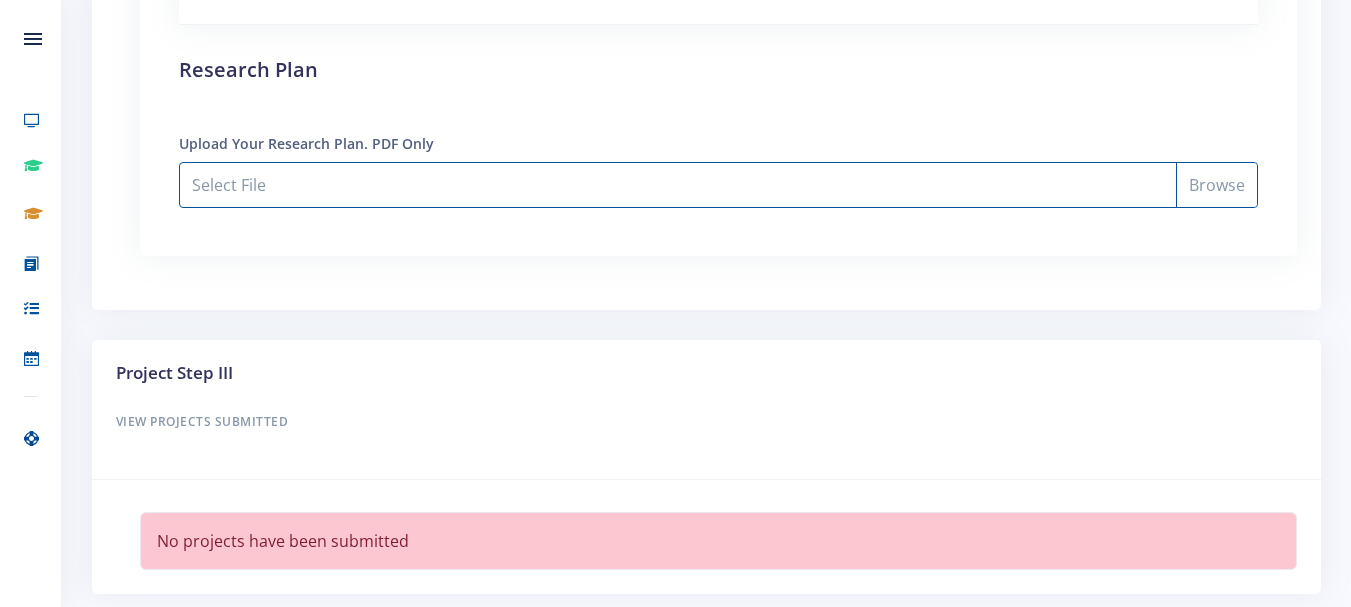 click on "Select File" at bounding box center [718, 185] 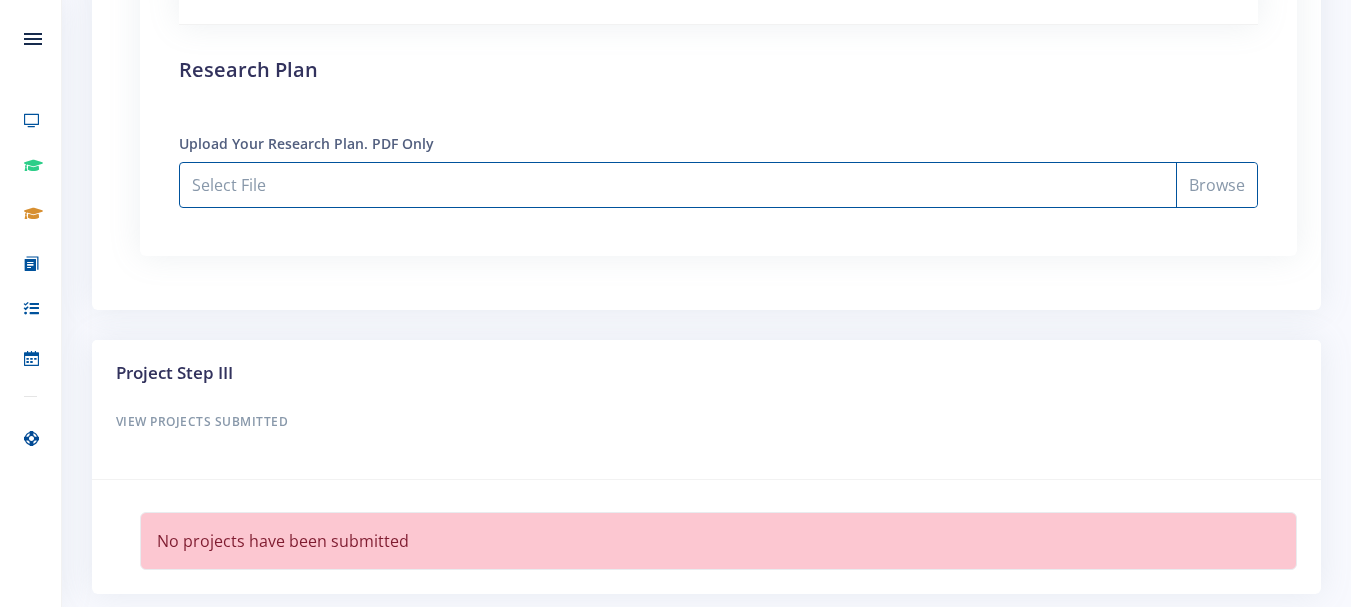 click on "Select File" at bounding box center [718, 185] 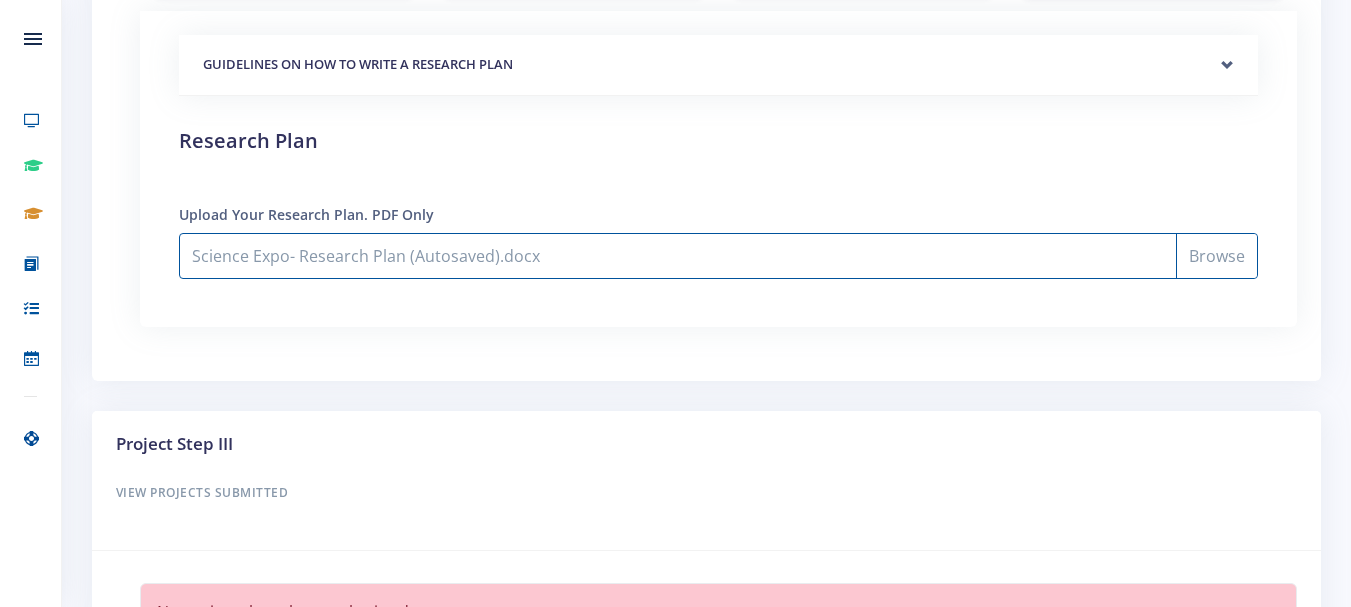 scroll, scrollTop: 1676, scrollLeft: 0, axis: vertical 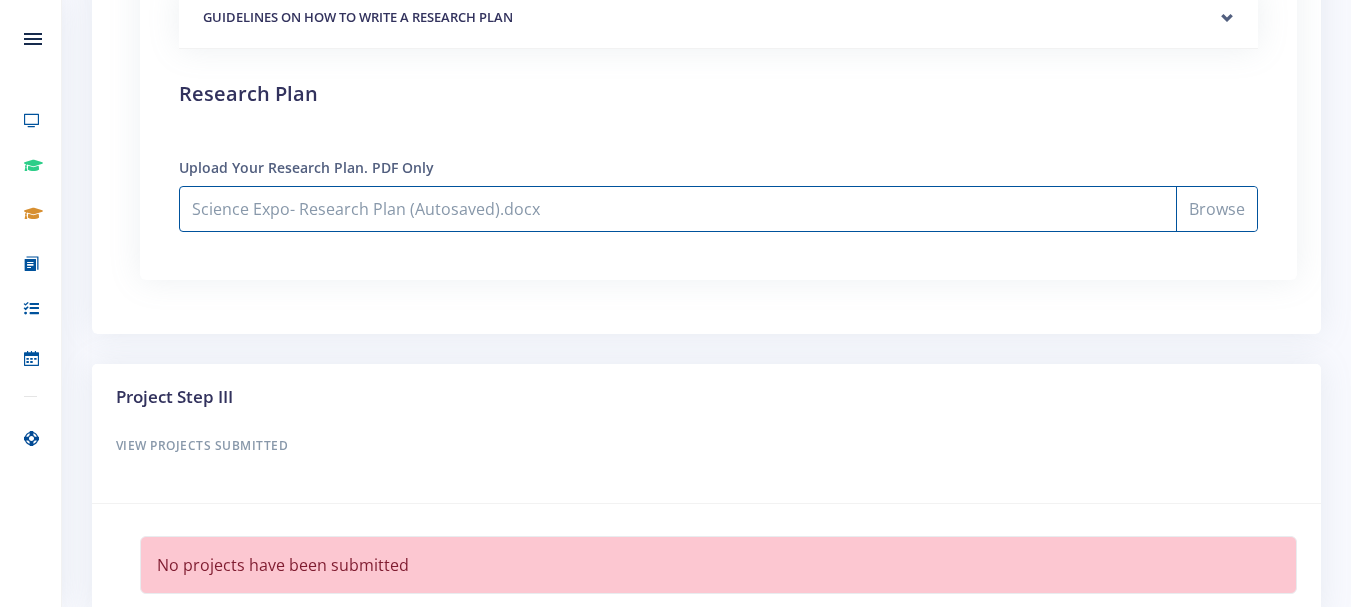 click on "Science Expo- Research Plan (Autosaved).docx" at bounding box center (718, 209) 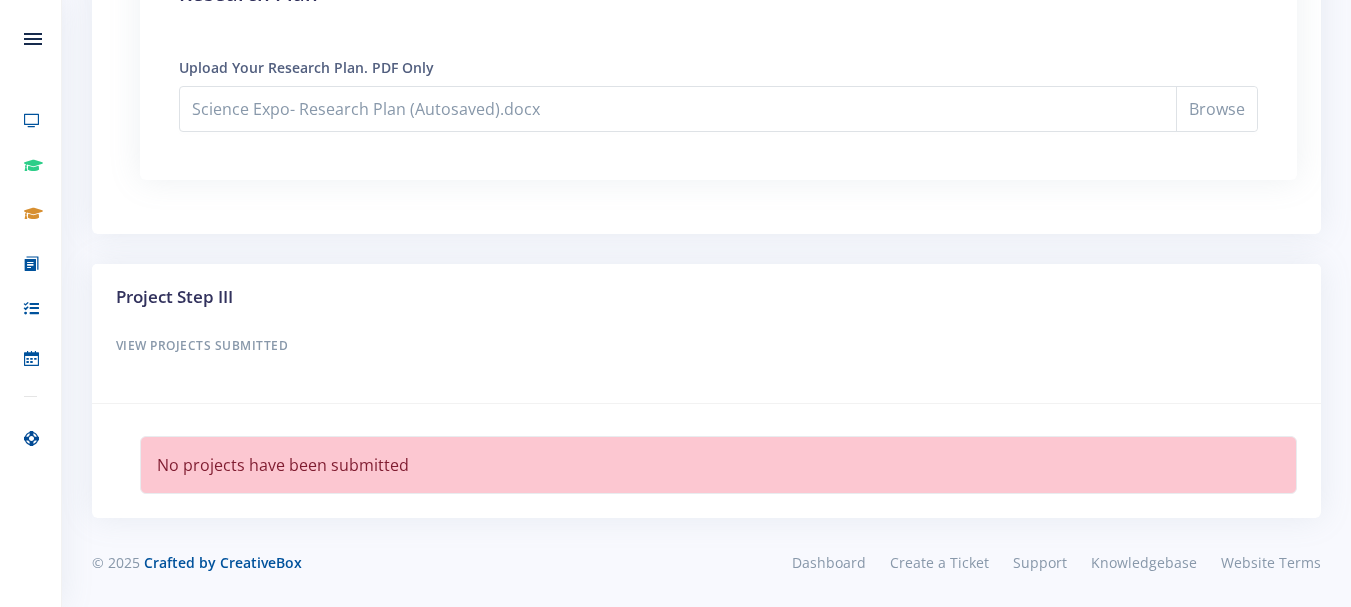 scroll, scrollTop: 1276, scrollLeft: 0, axis: vertical 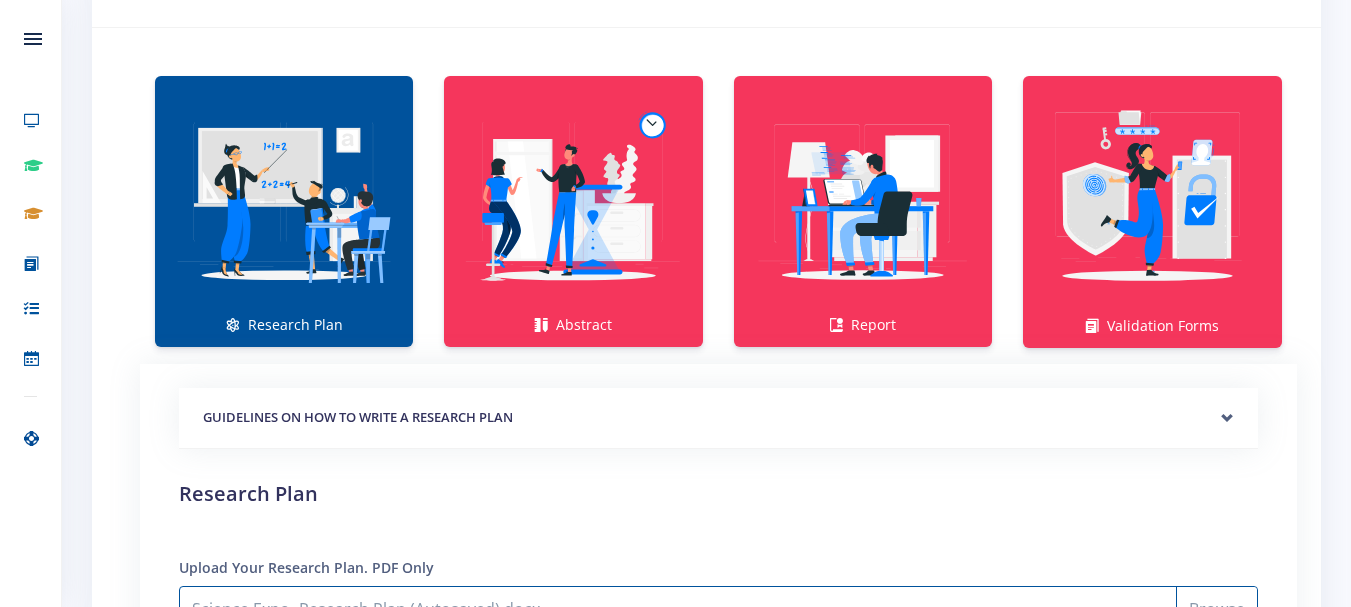 type 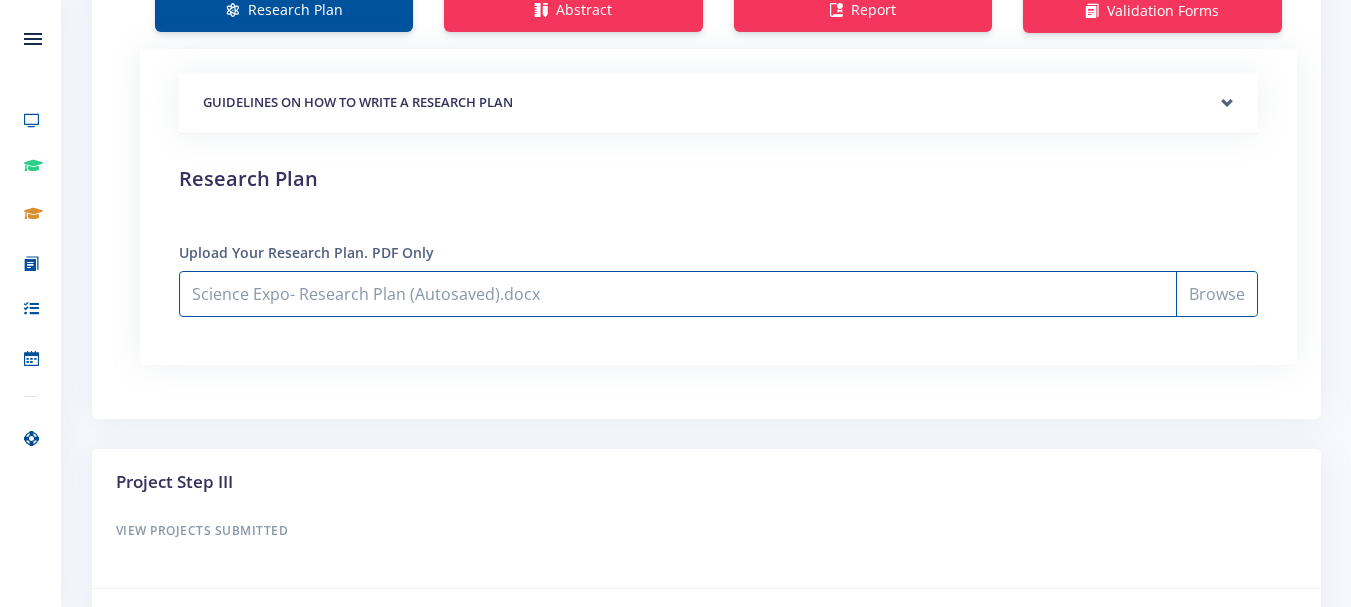 scroll, scrollTop: 1776, scrollLeft: 0, axis: vertical 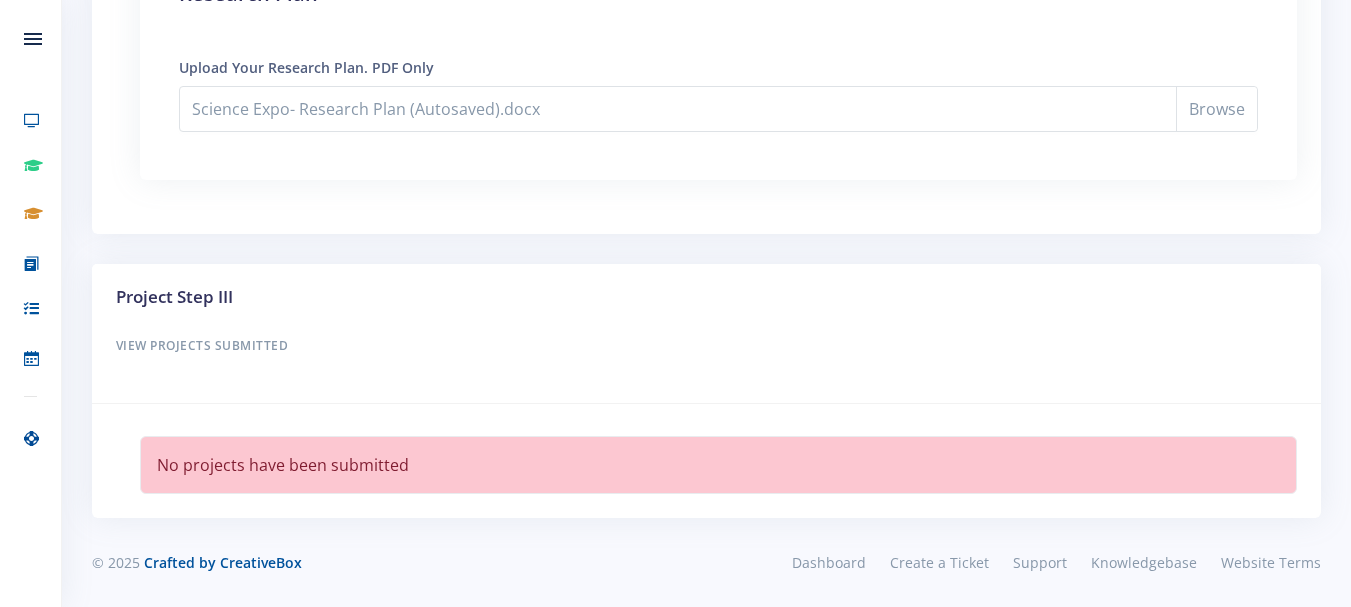 click on "Research Plan
Abstract
Report
Validation Forms" at bounding box center (706, -115) 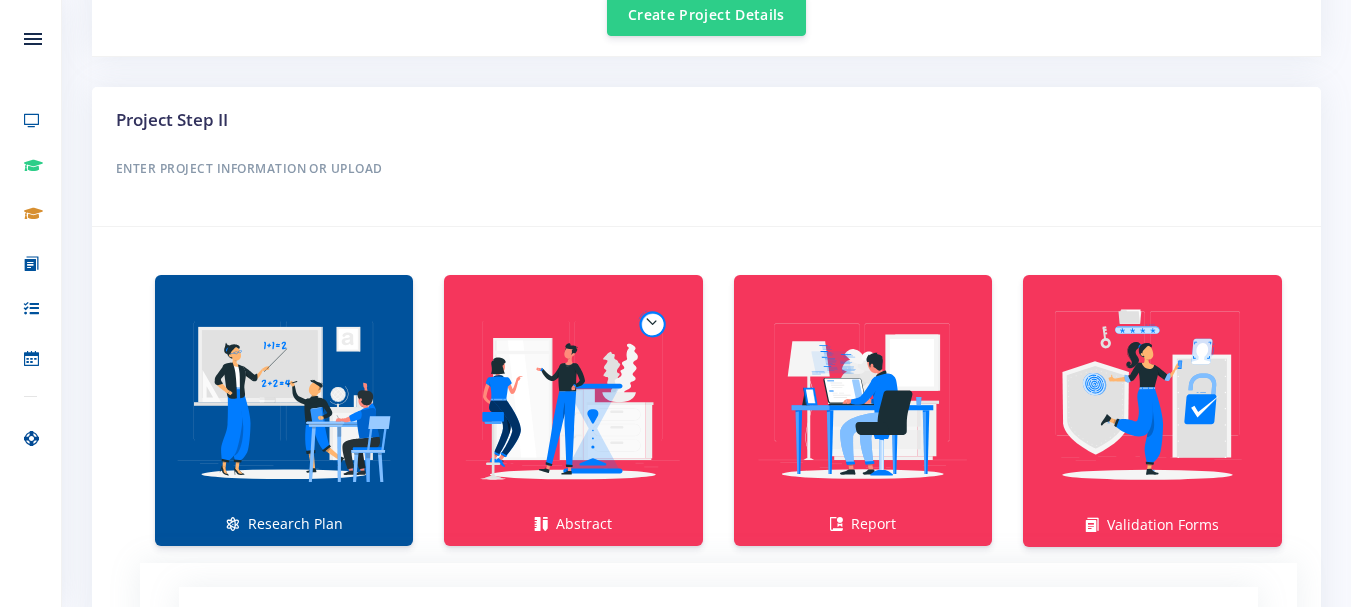 scroll, scrollTop: 1076, scrollLeft: 0, axis: vertical 